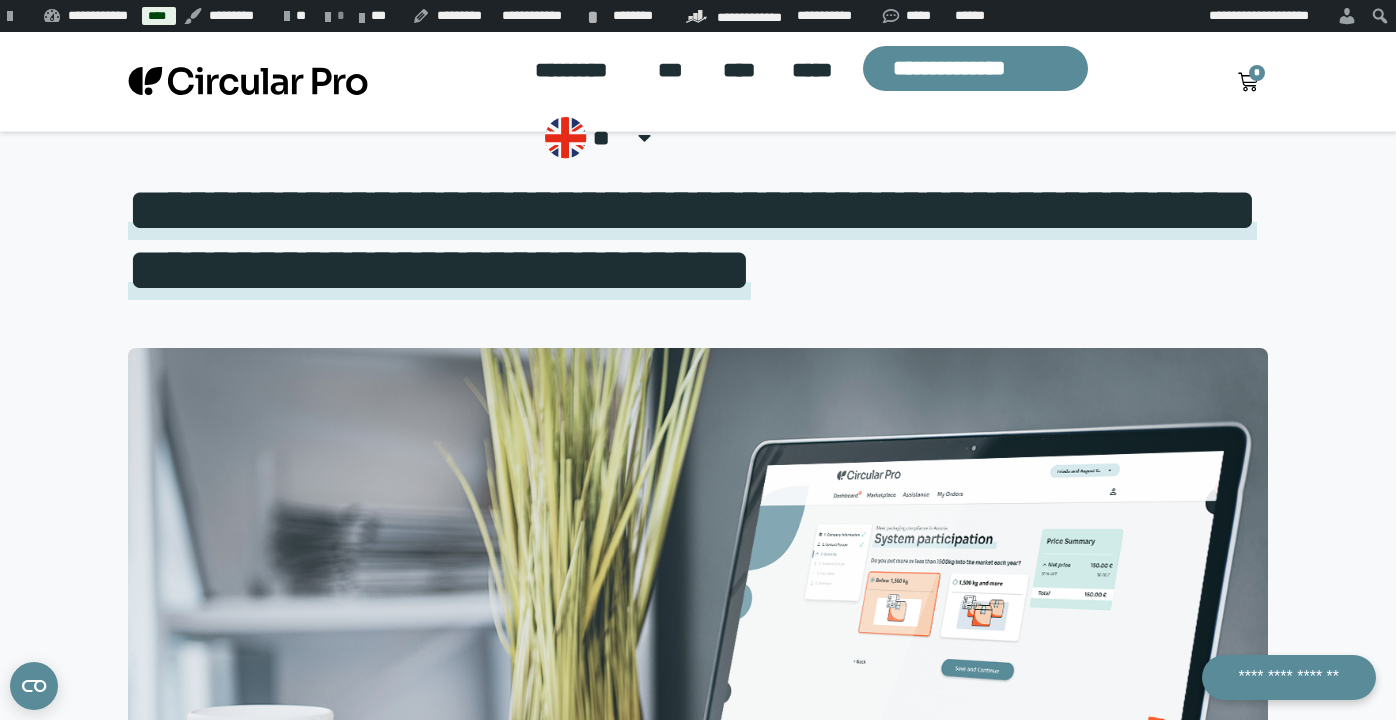 scroll, scrollTop: 853, scrollLeft: 0, axis: vertical 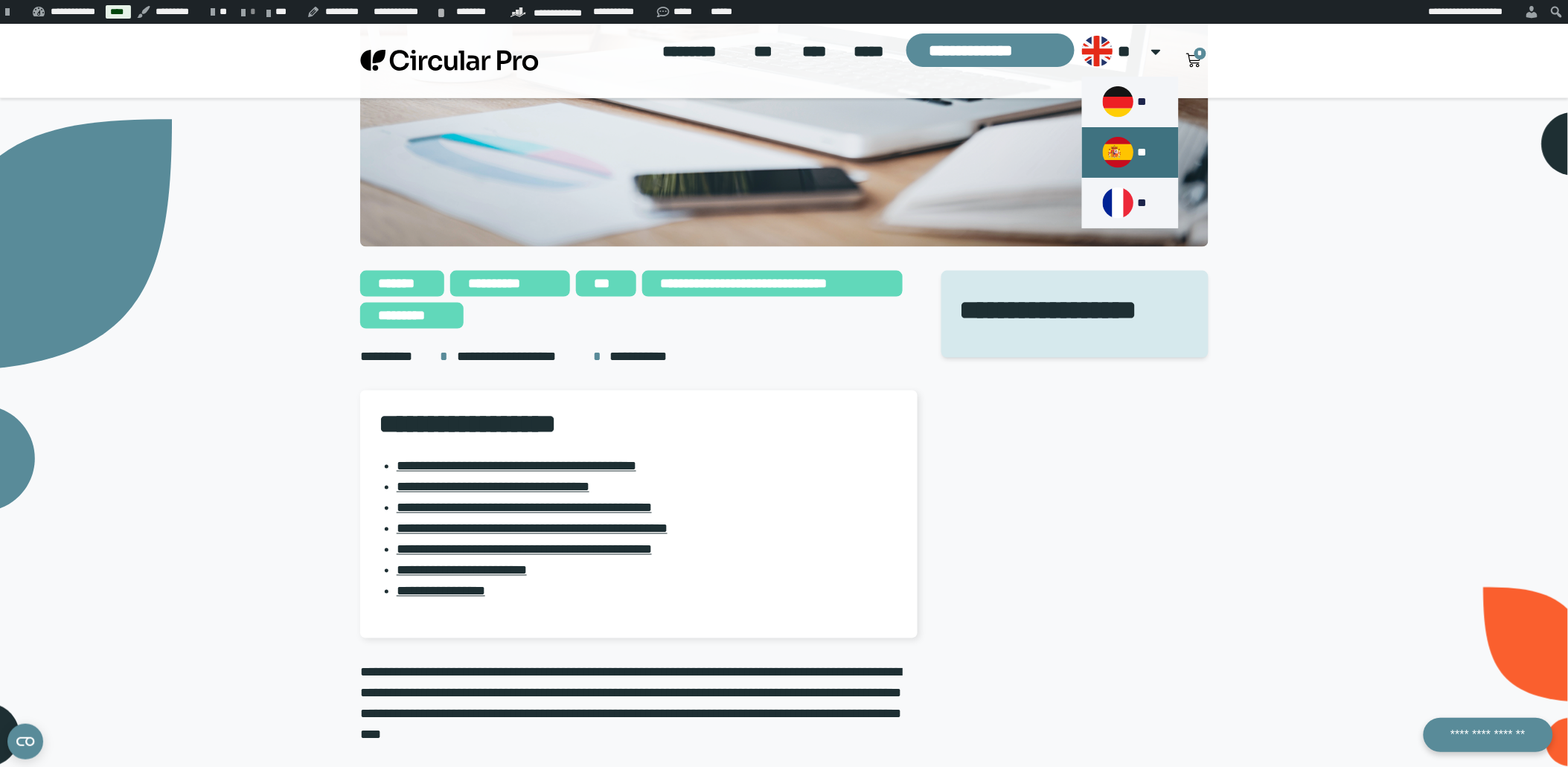 click on "**" 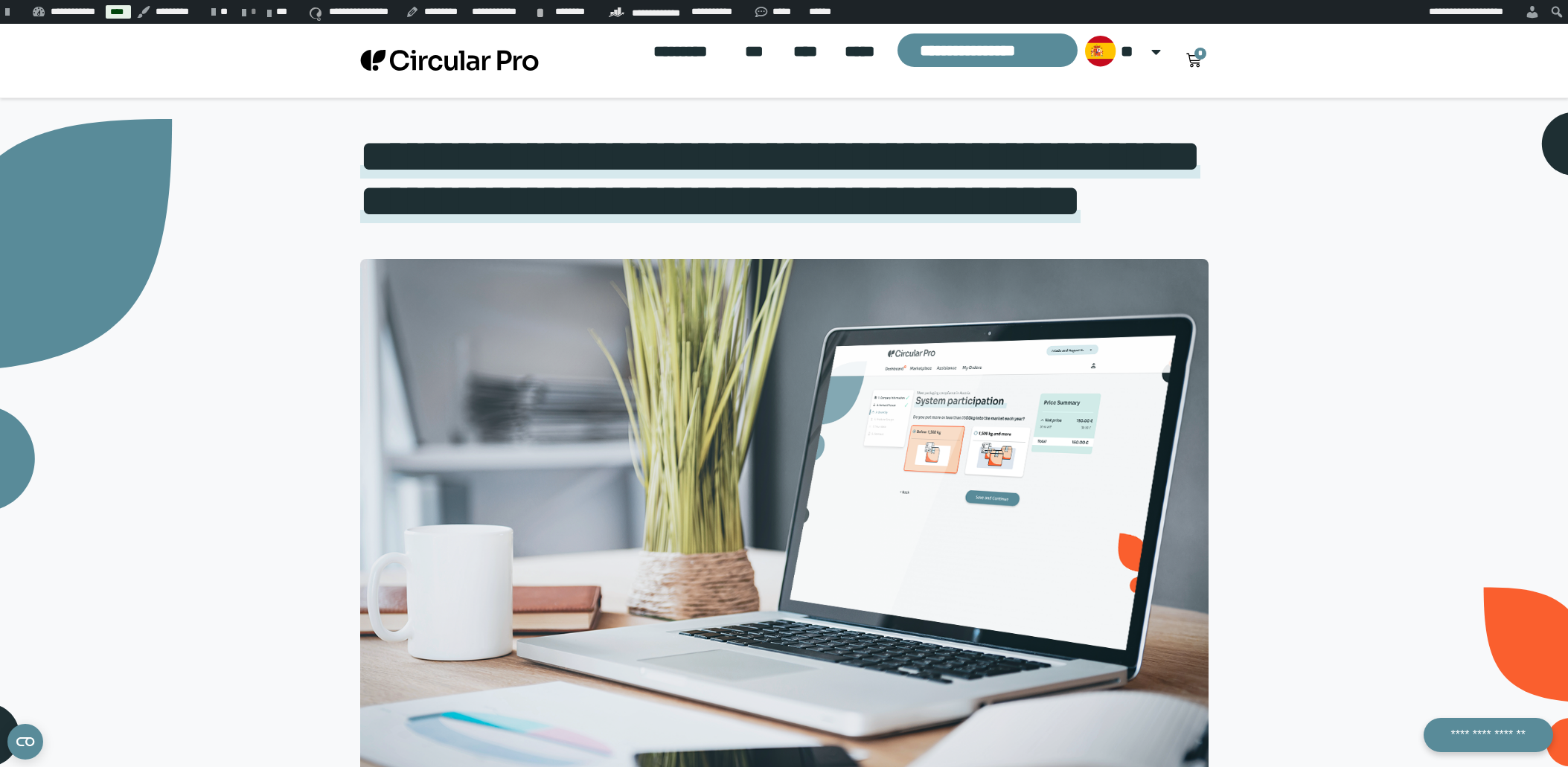 scroll, scrollTop: 661, scrollLeft: 0, axis: vertical 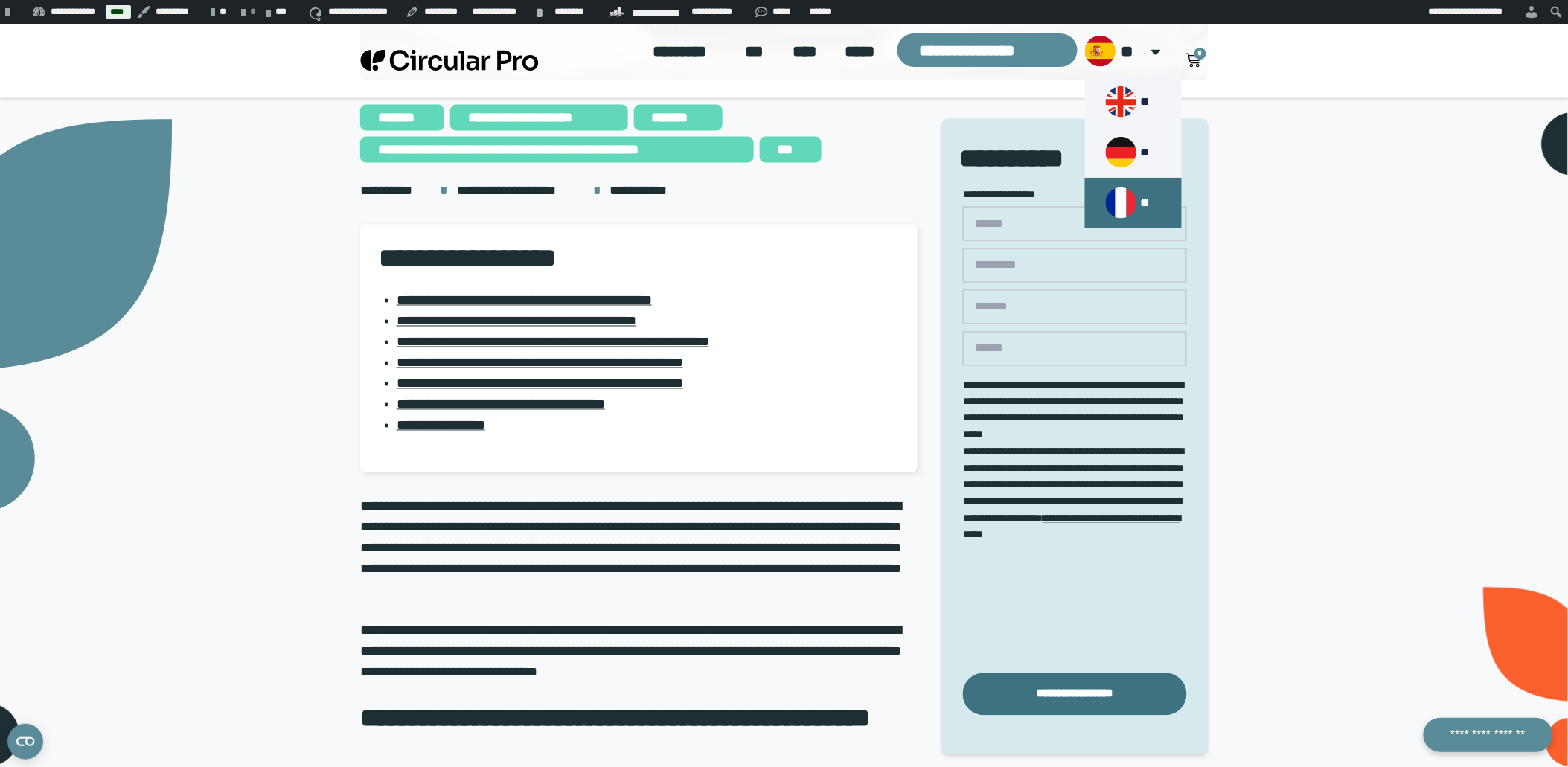 click 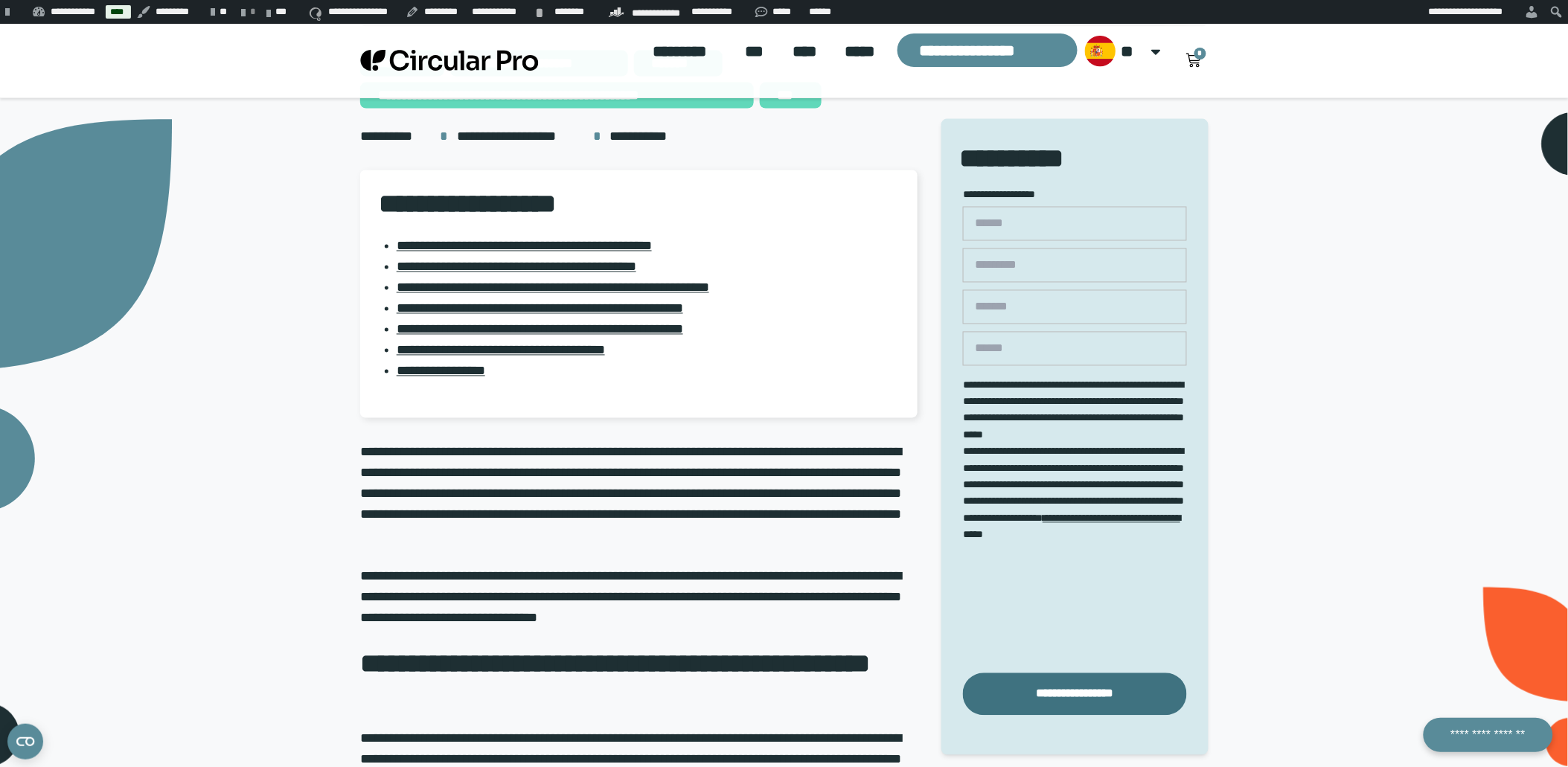 scroll, scrollTop: 827, scrollLeft: 0, axis: vertical 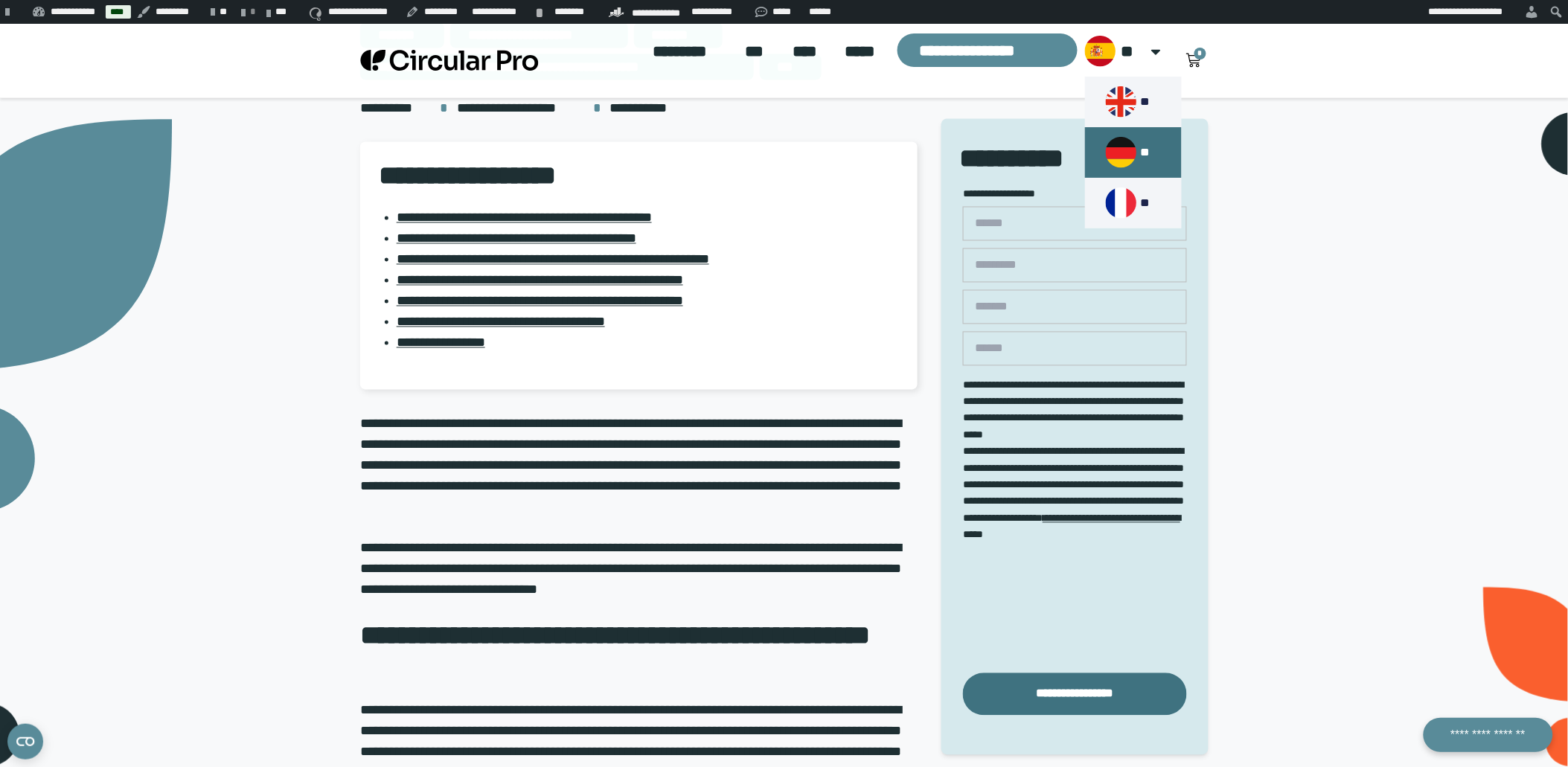 click on "**" 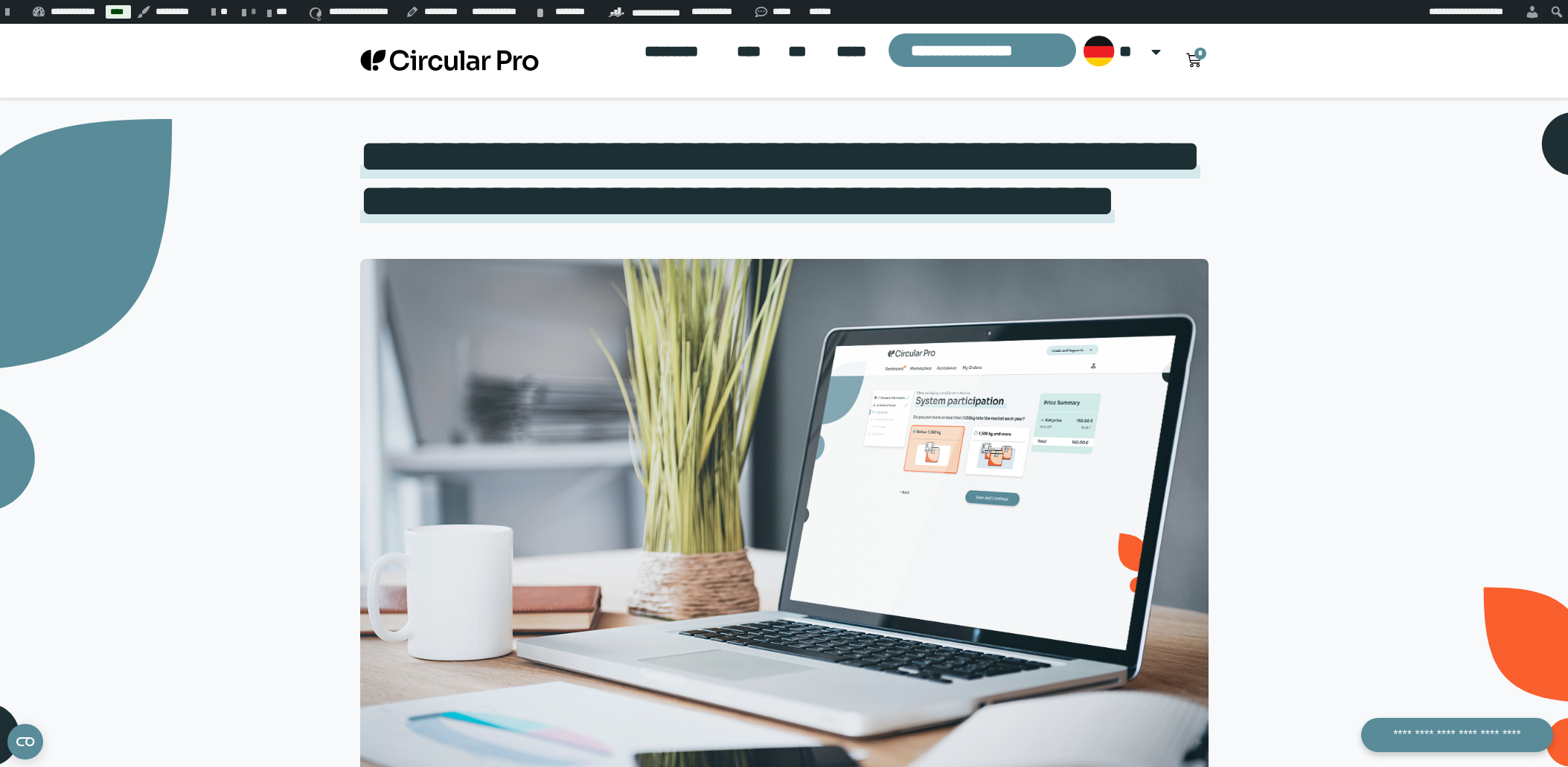 scroll, scrollTop: 734, scrollLeft: 0, axis: vertical 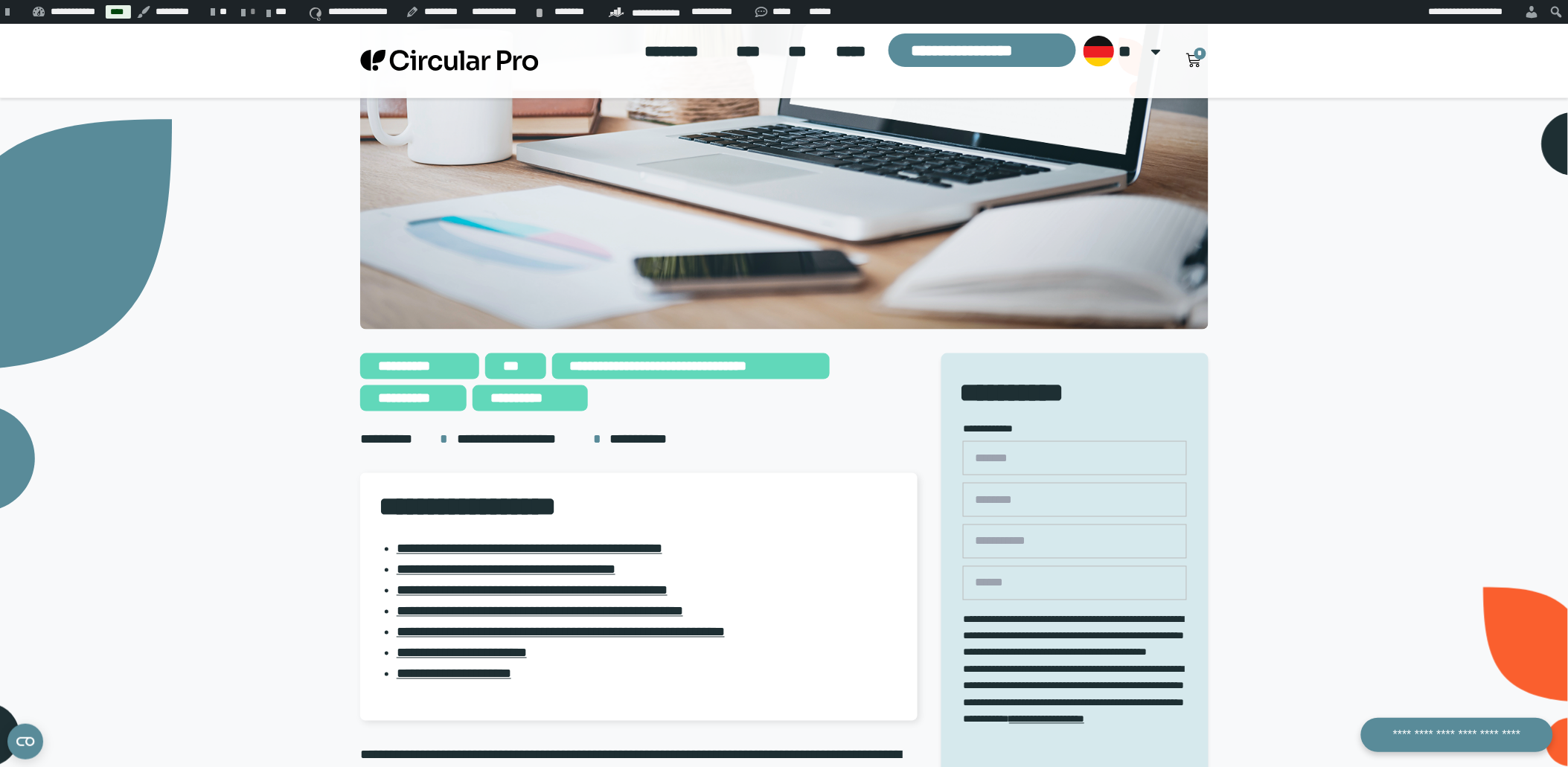 drag, startPoint x: 447, startPoint y: 72, endPoint x: 426, endPoint y: 77, distance: 21.587033 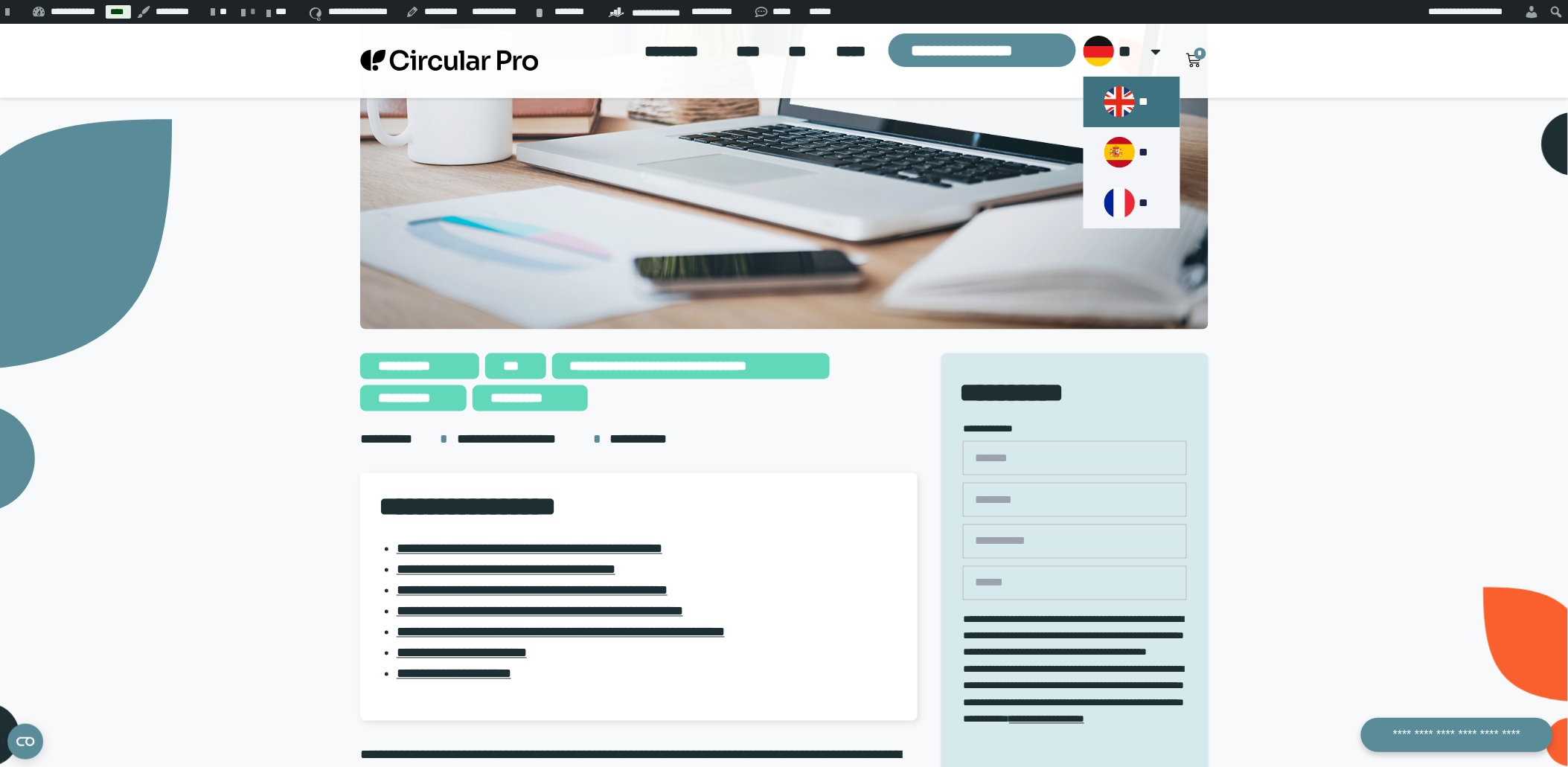 click 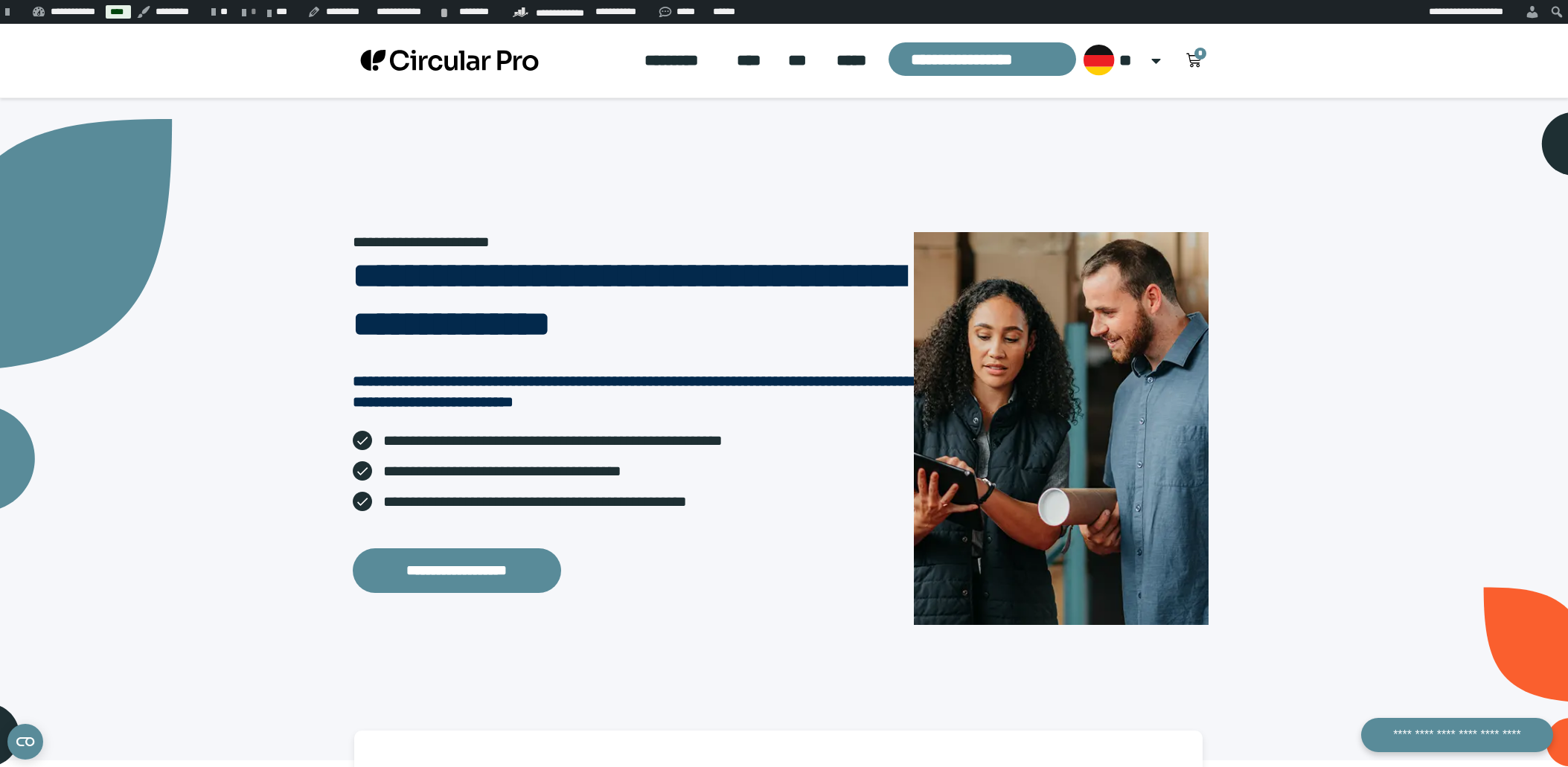 scroll, scrollTop: 1818, scrollLeft: 0, axis: vertical 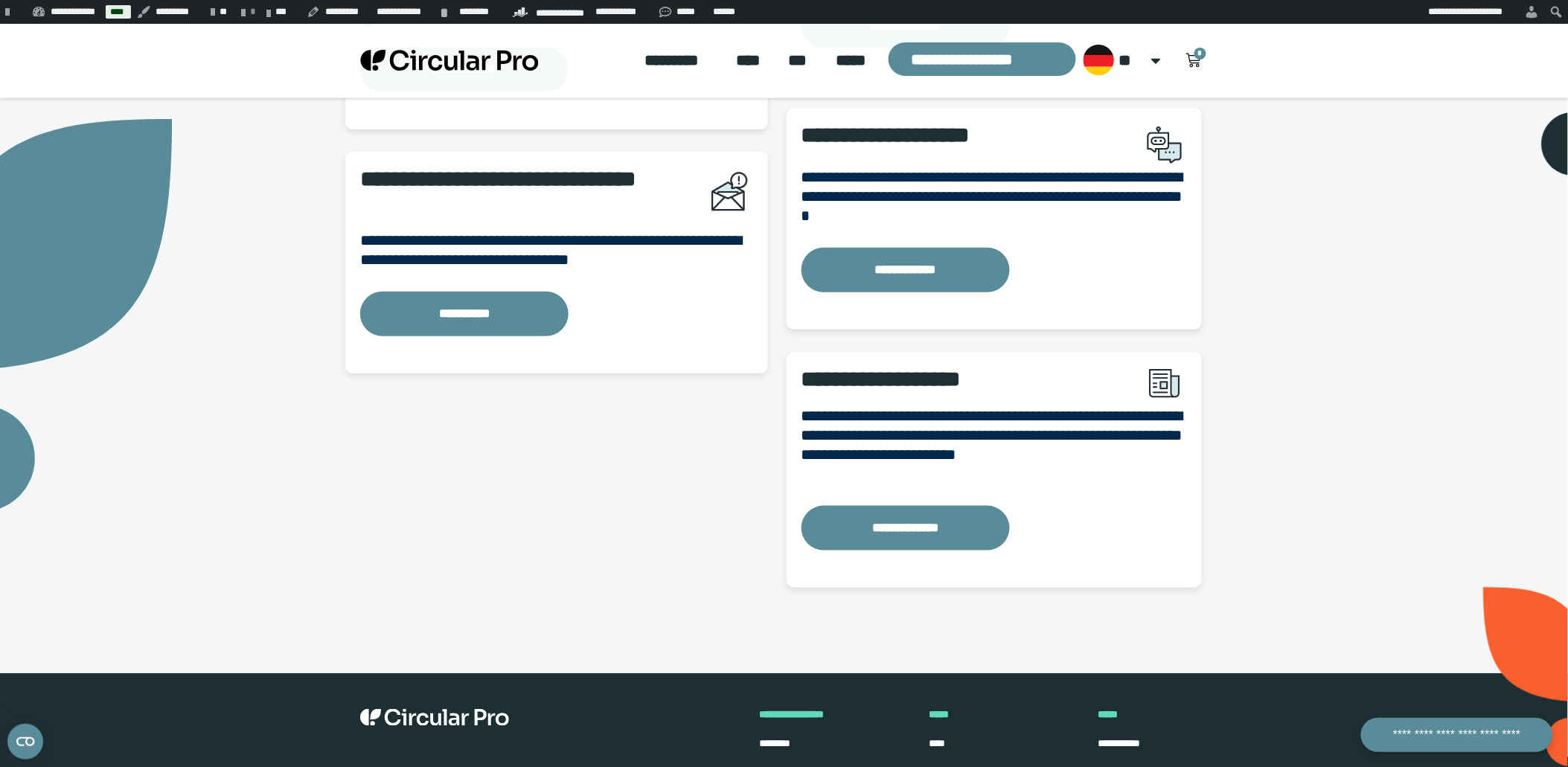 click on "**********" at bounding box center [464, 314] 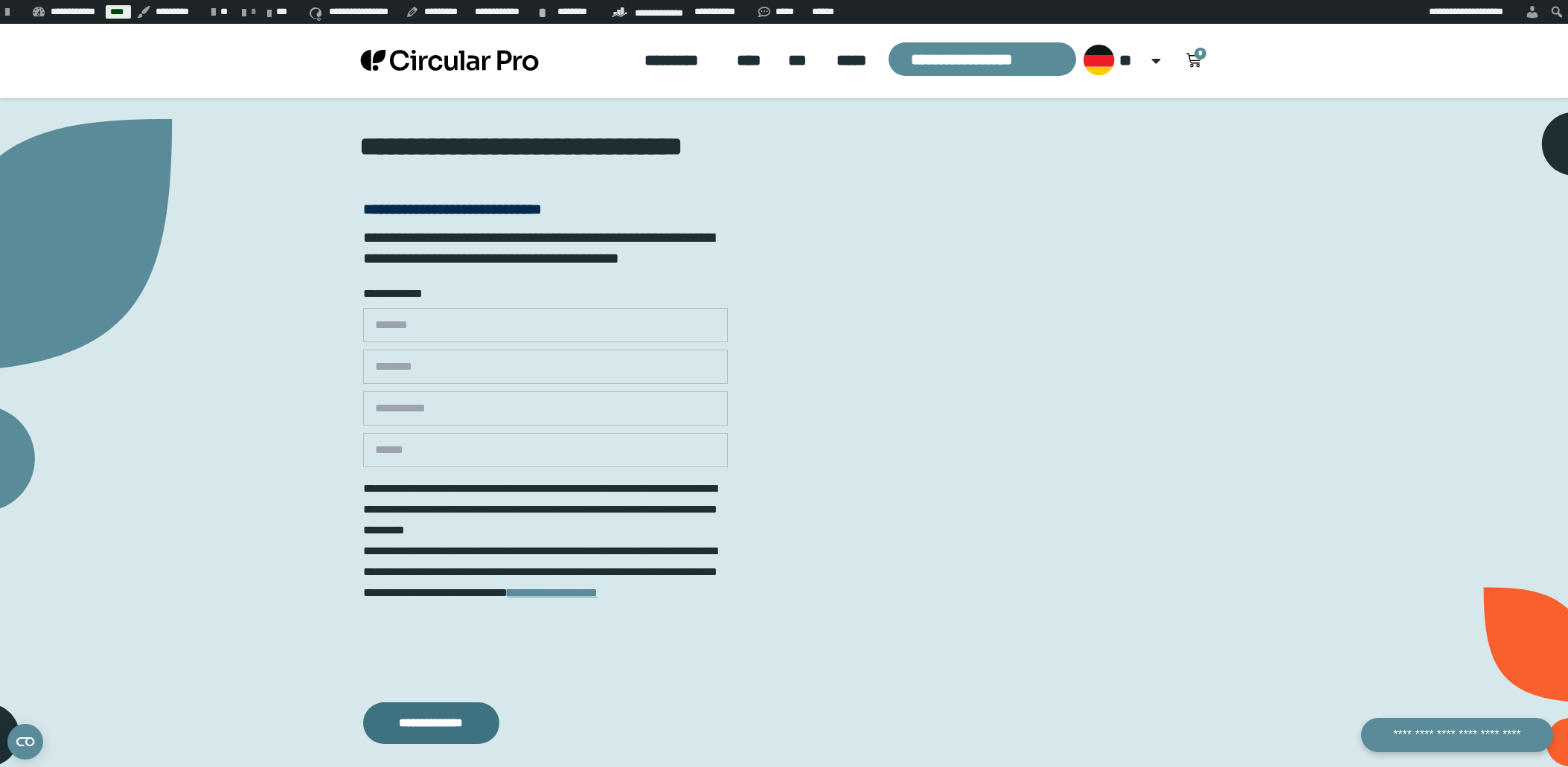 scroll, scrollTop: 0, scrollLeft: 0, axis: both 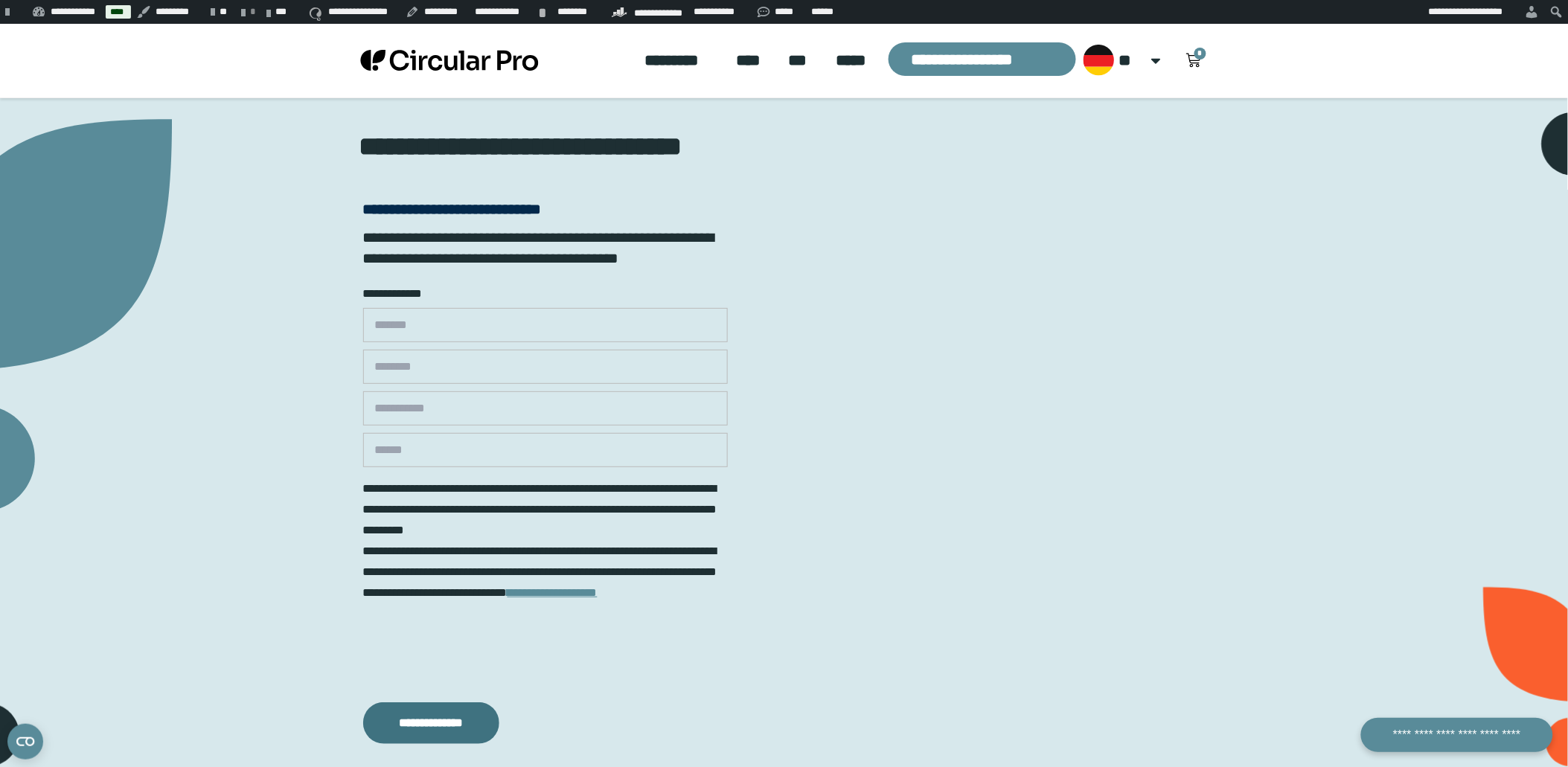 click on "****" 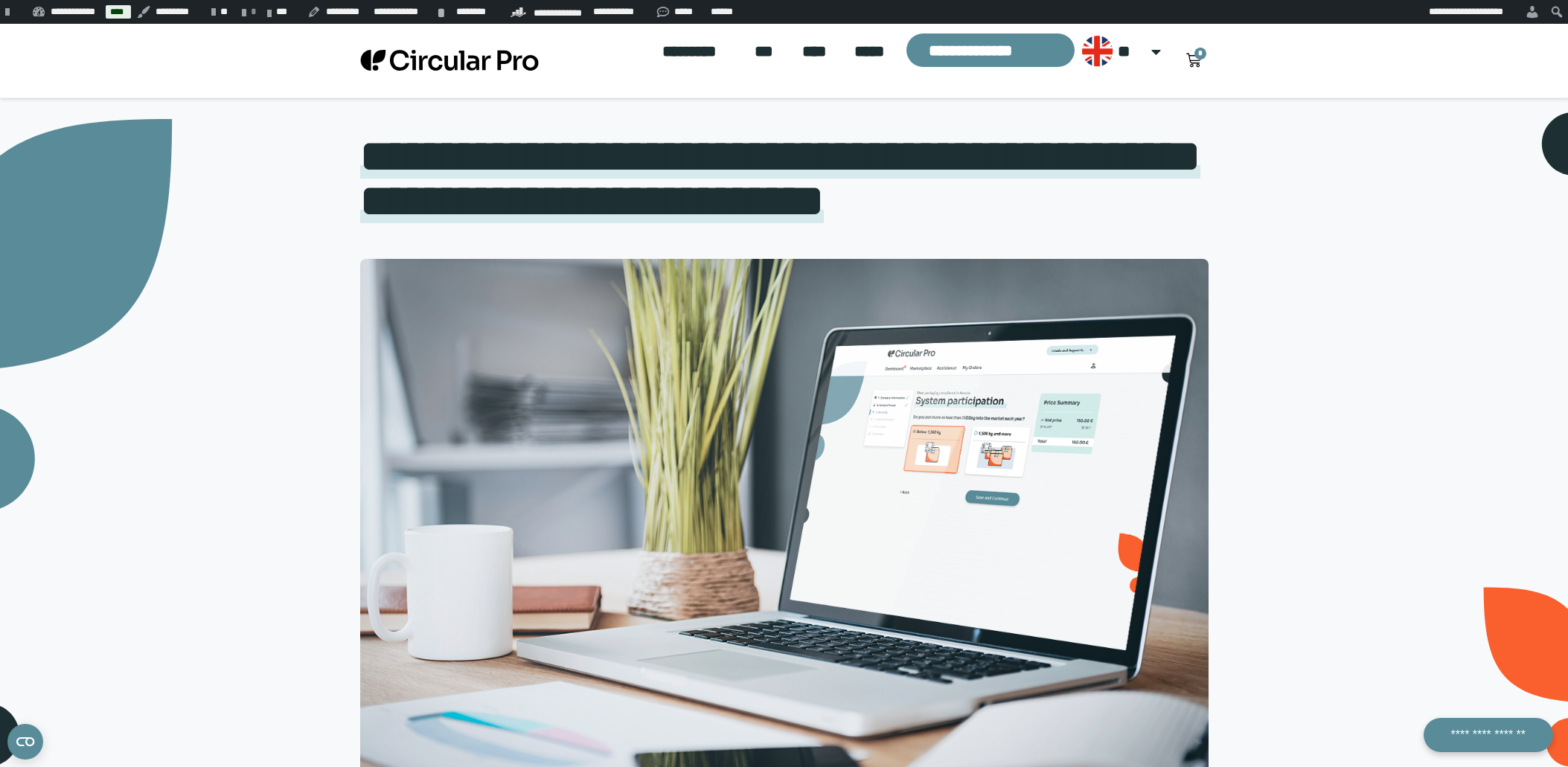 scroll, scrollTop: 0, scrollLeft: 0, axis: both 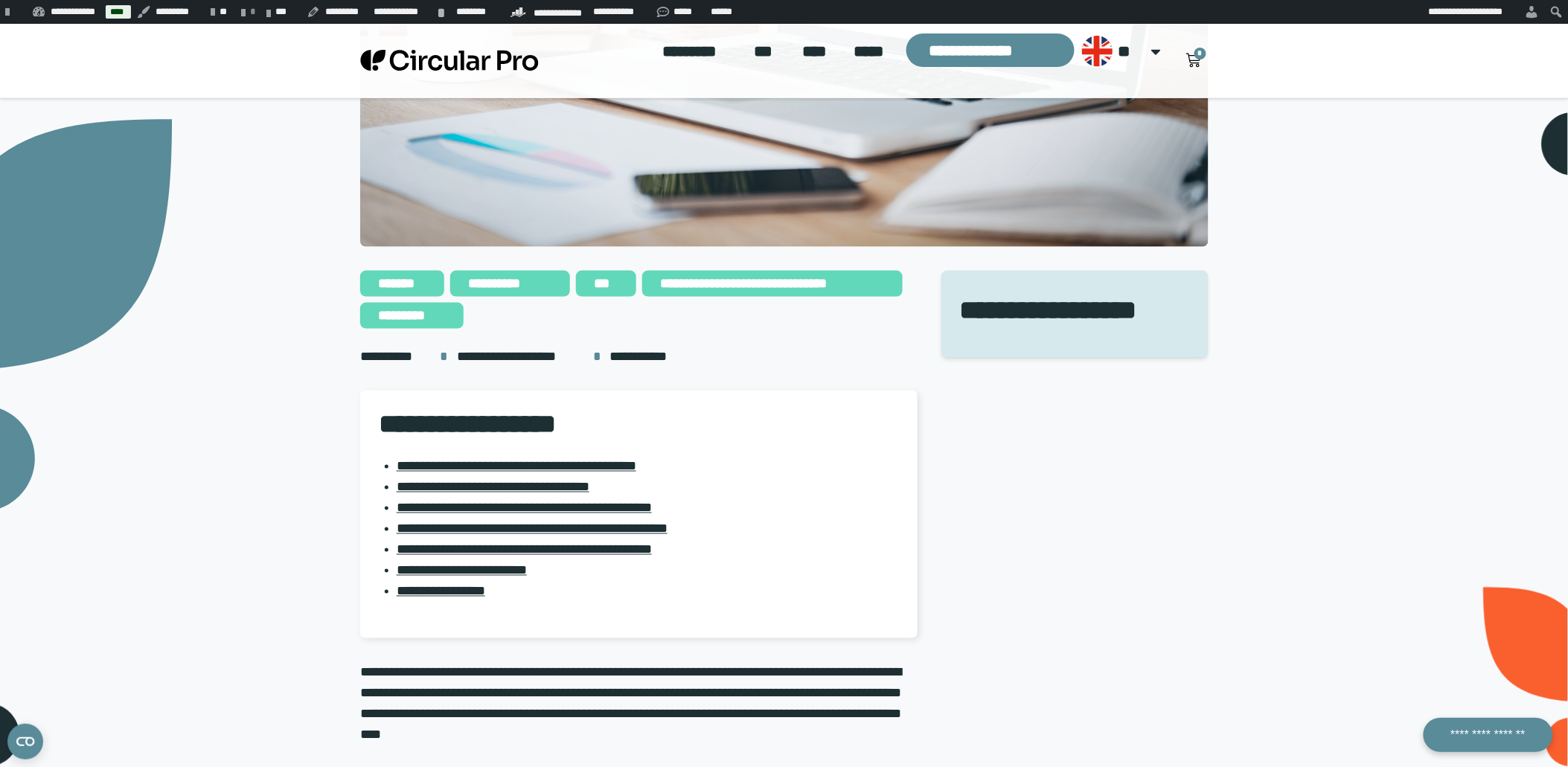 click on "**********" at bounding box center [784, 1933] 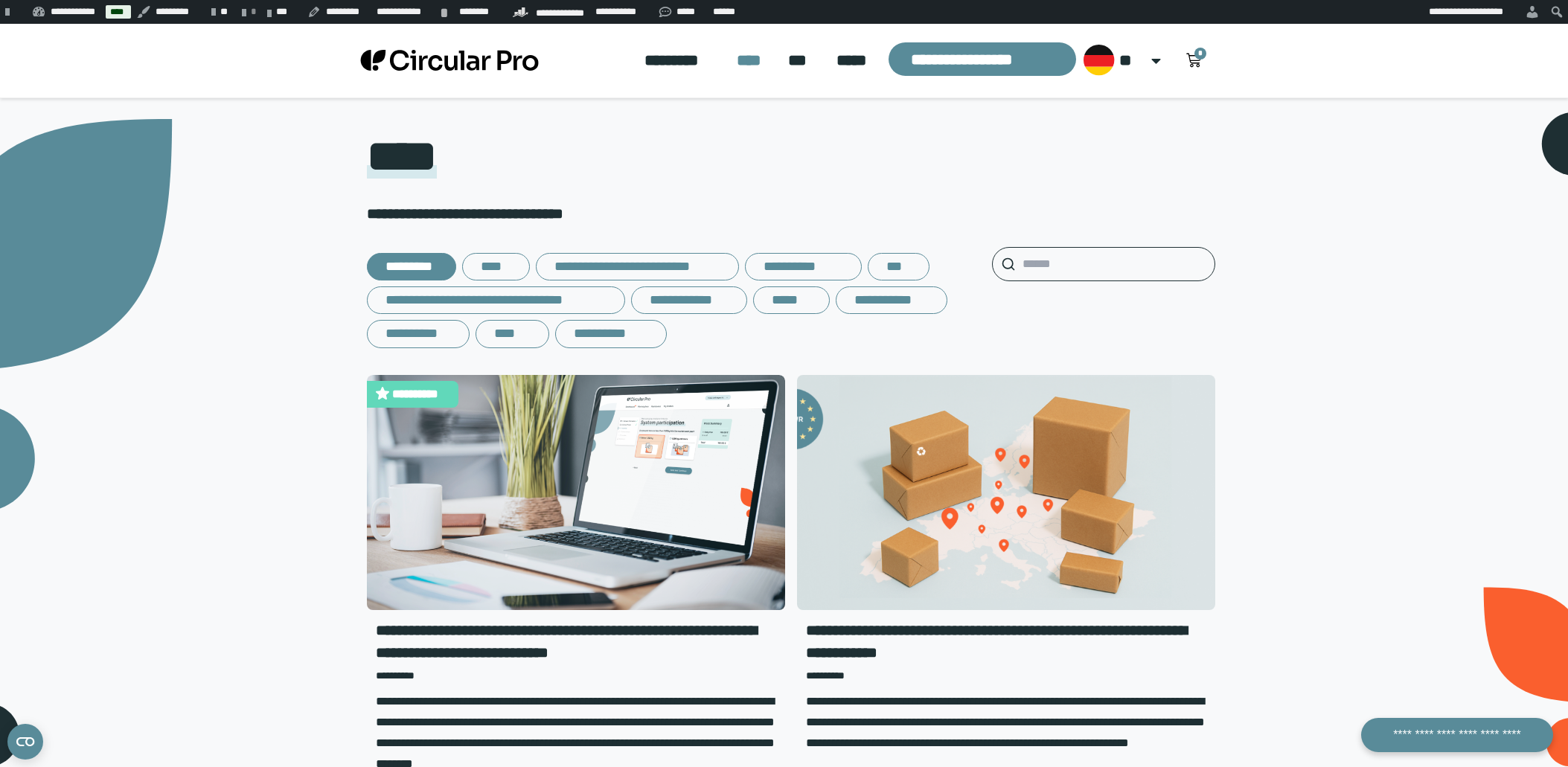 scroll, scrollTop: 0, scrollLeft: 0, axis: both 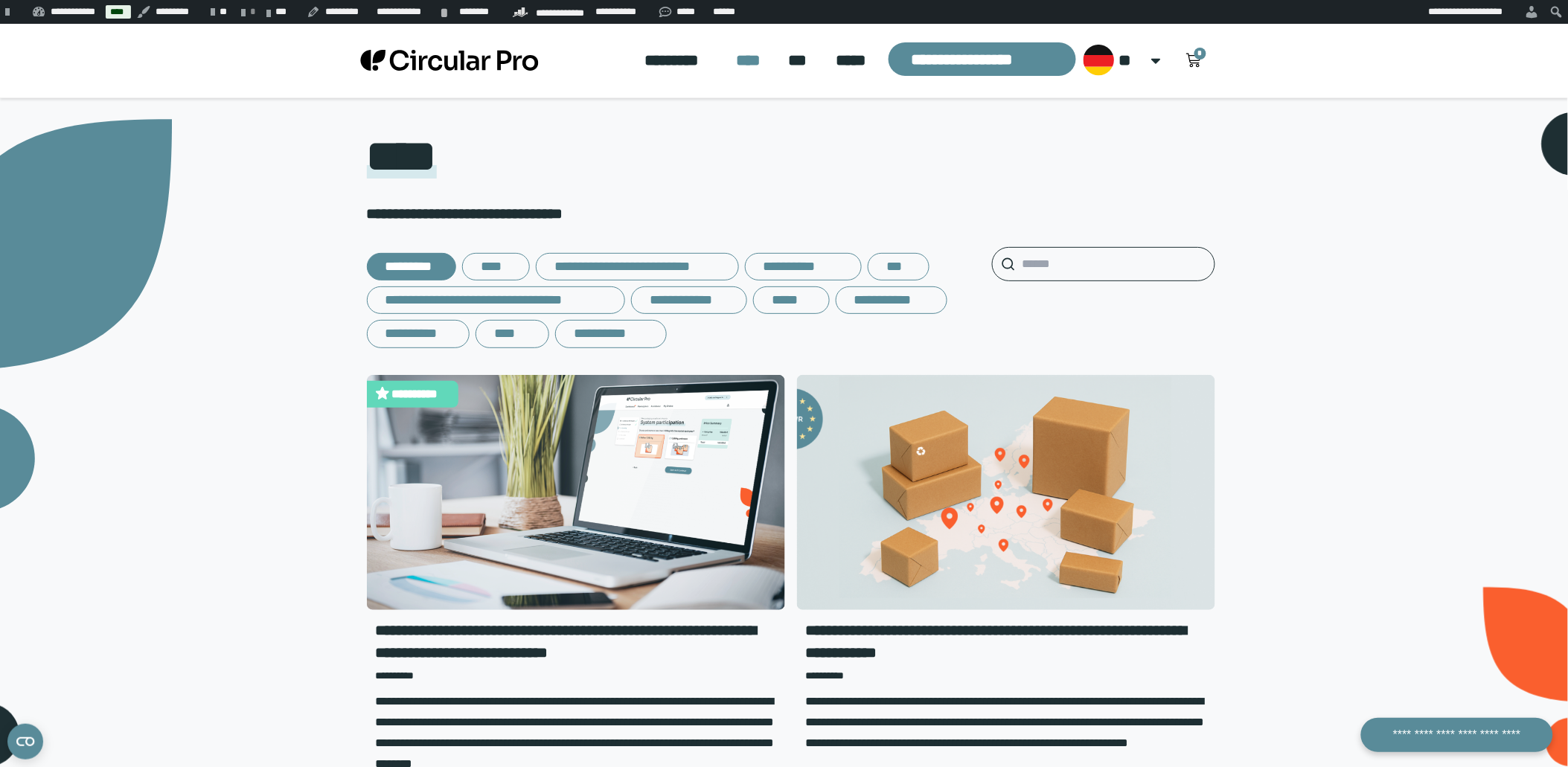click at bounding box center (576, 492) 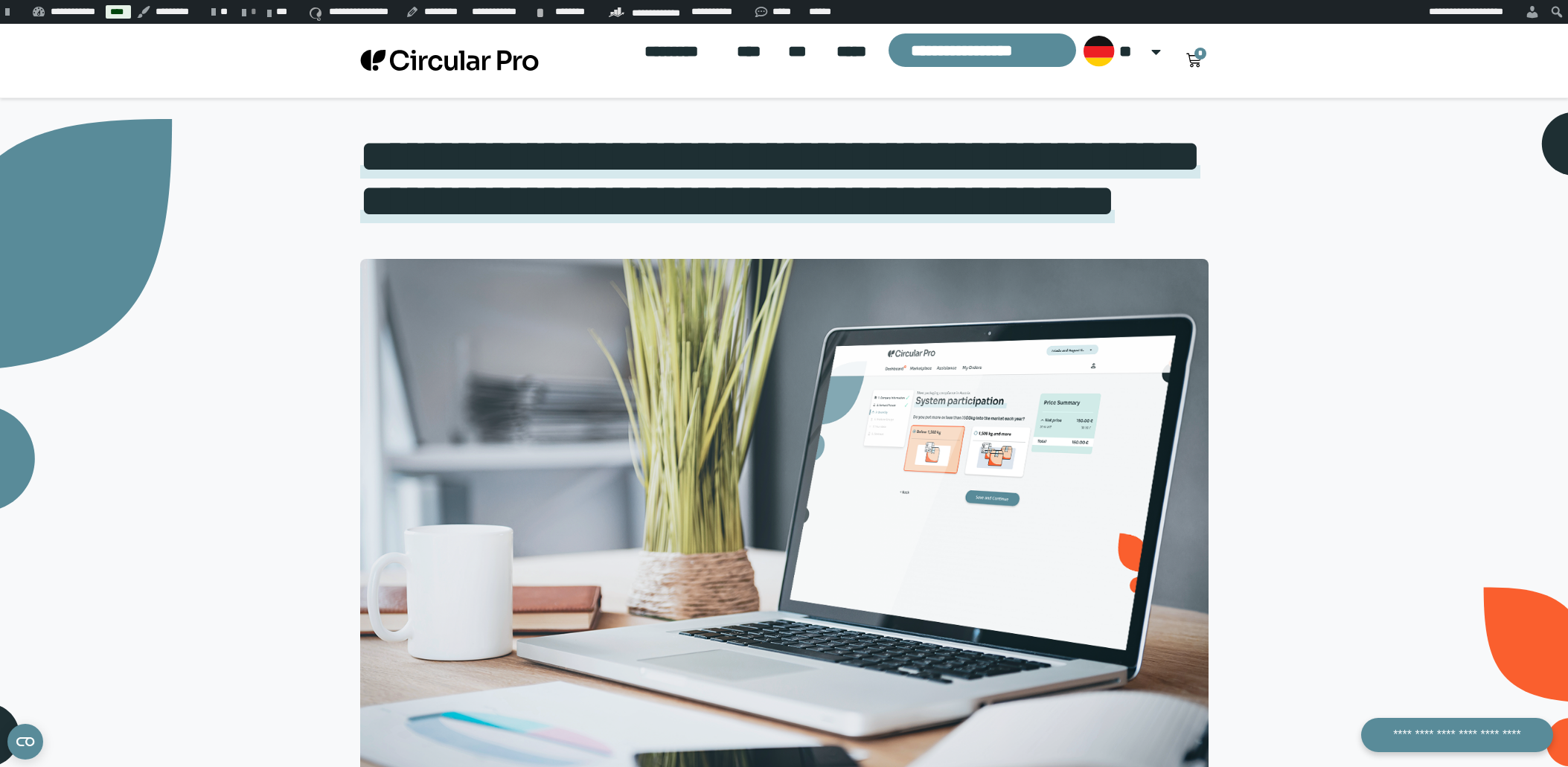 scroll, scrollTop: 677, scrollLeft: 0, axis: vertical 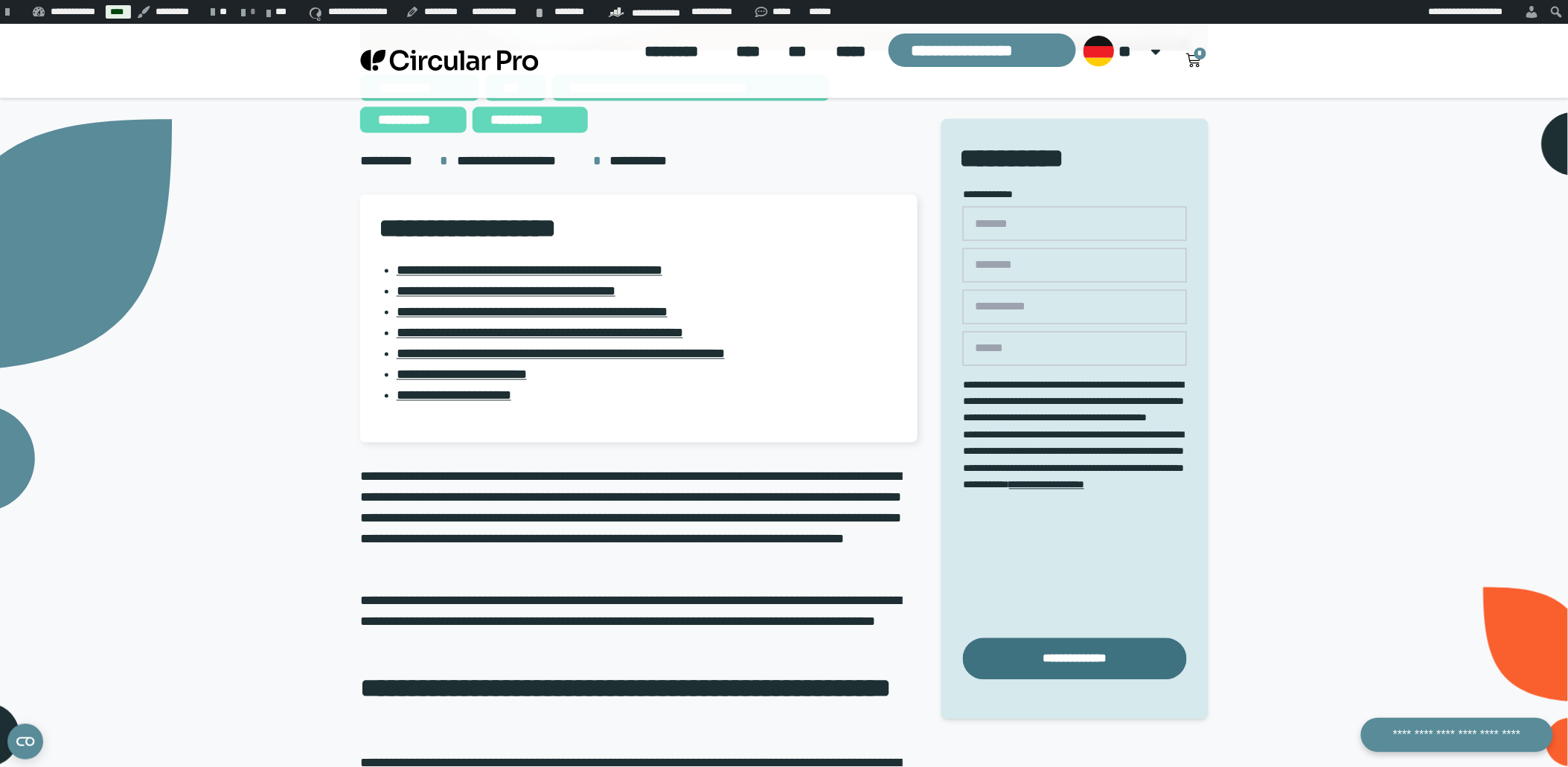 click on "**********" at bounding box center (1075, 419) 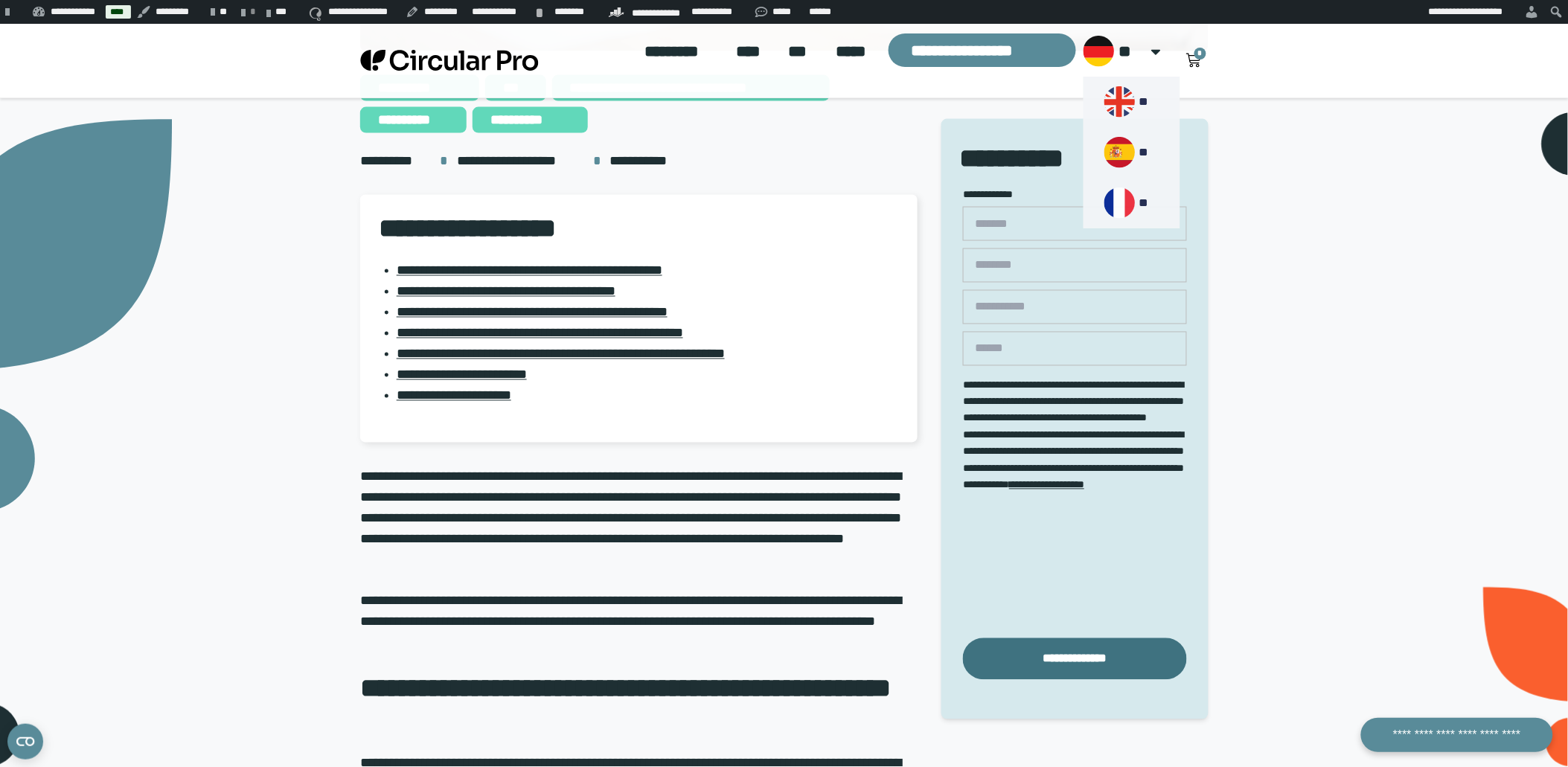 click on "**********" at bounding box center [784, 1933] 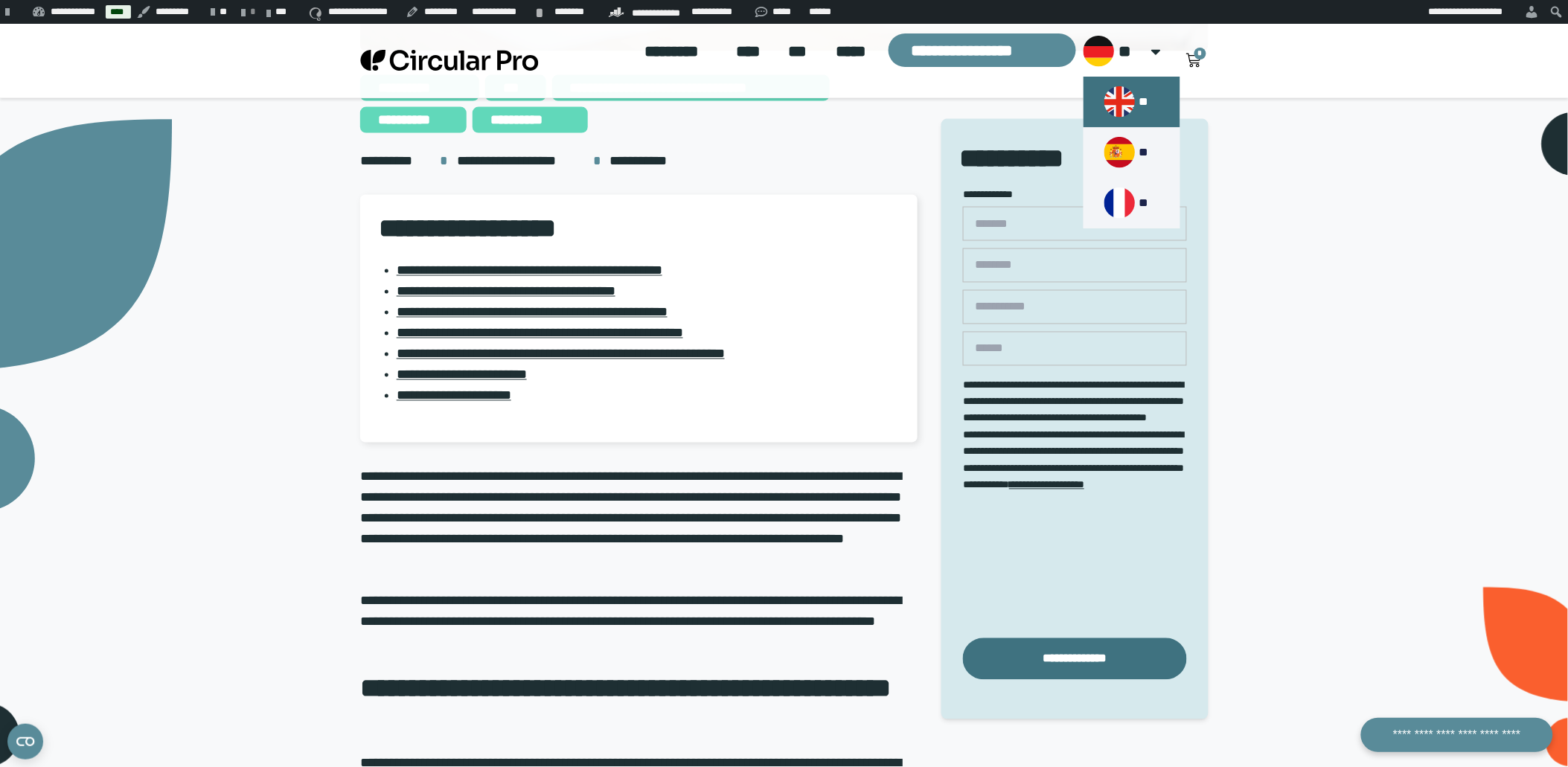 click 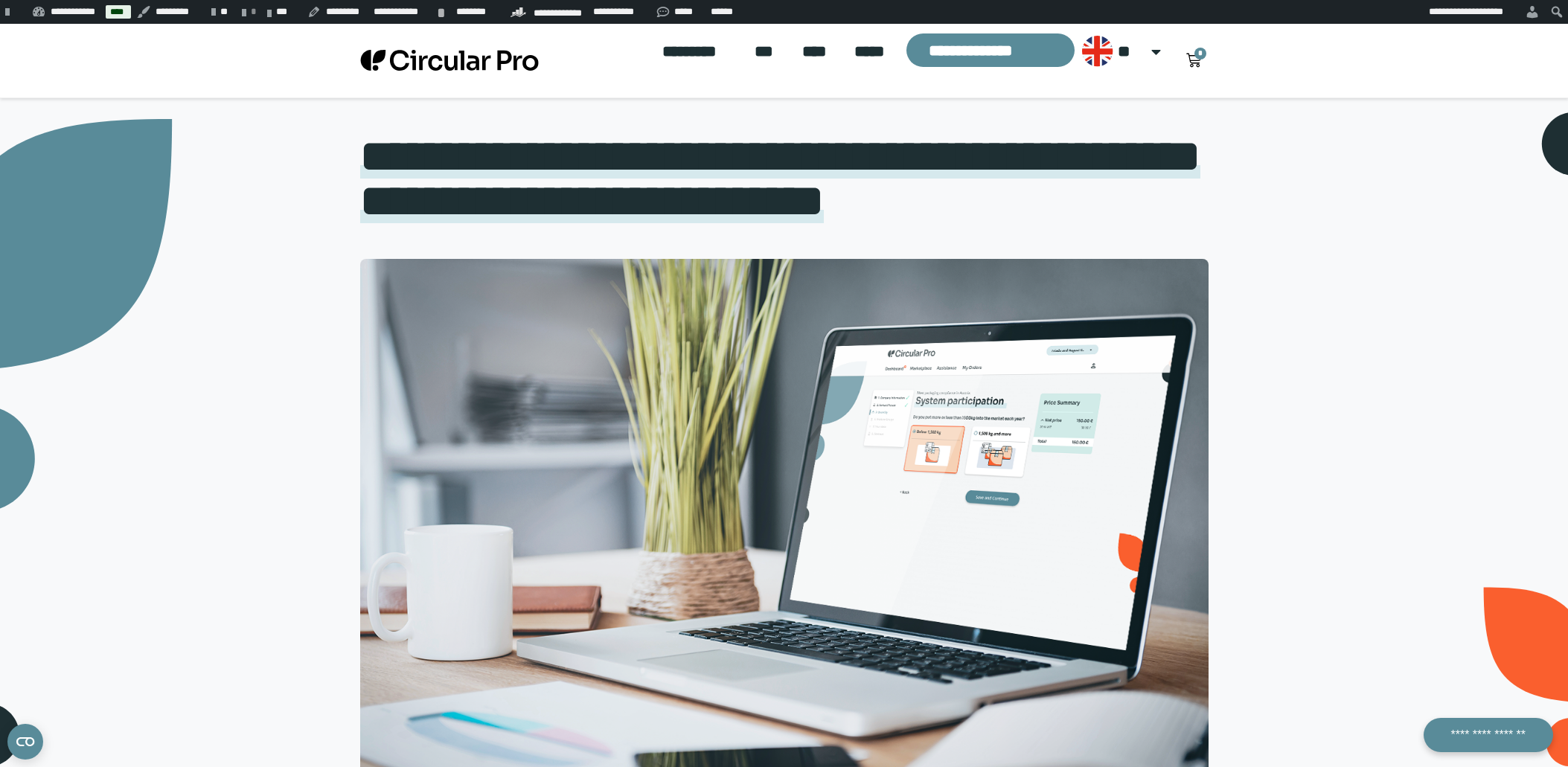 scroll, scrollTop: 661, scrollLeft: 0, axis: vertical 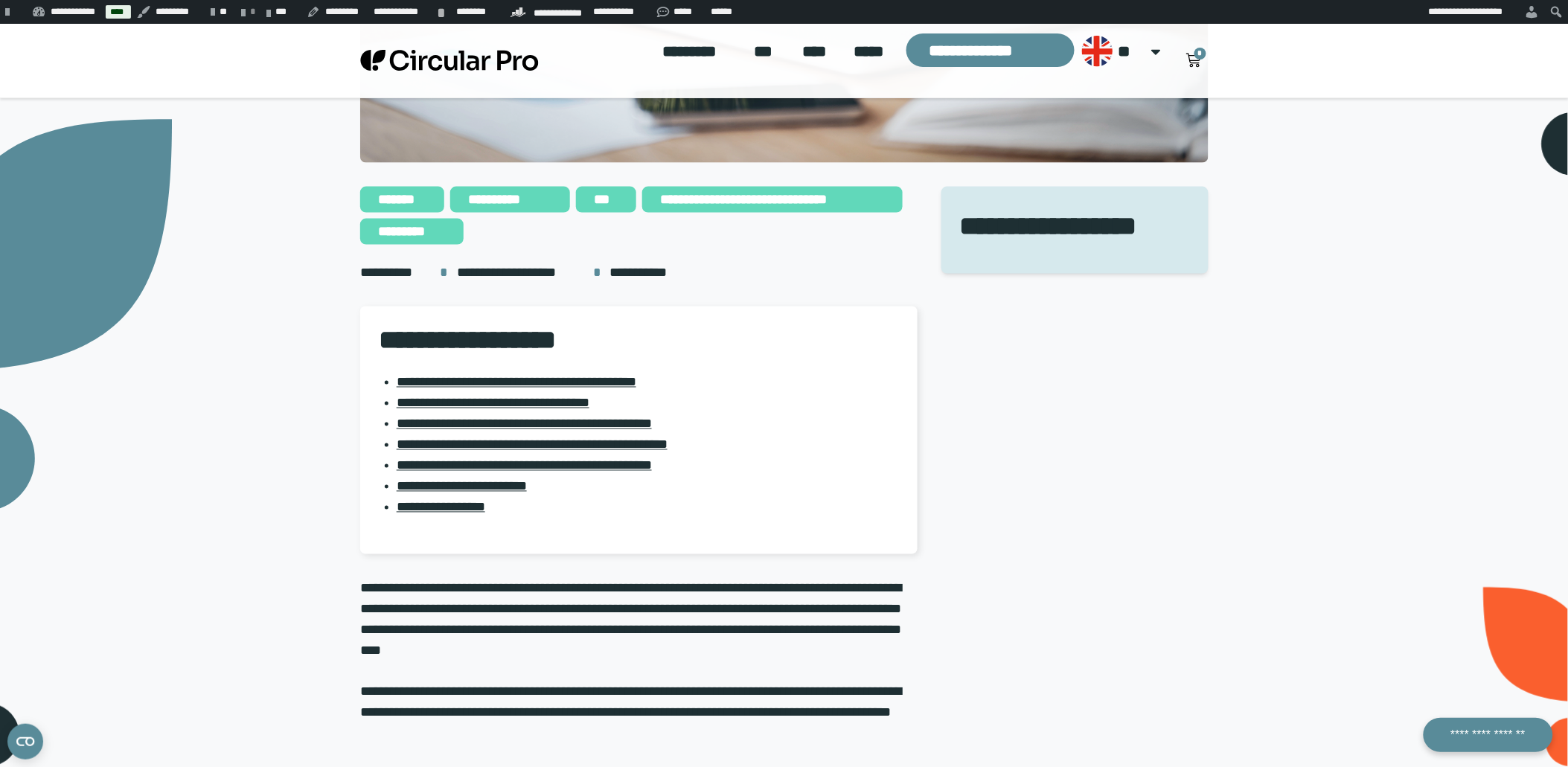 click on "**********" at bounding box center [1075, 1822] 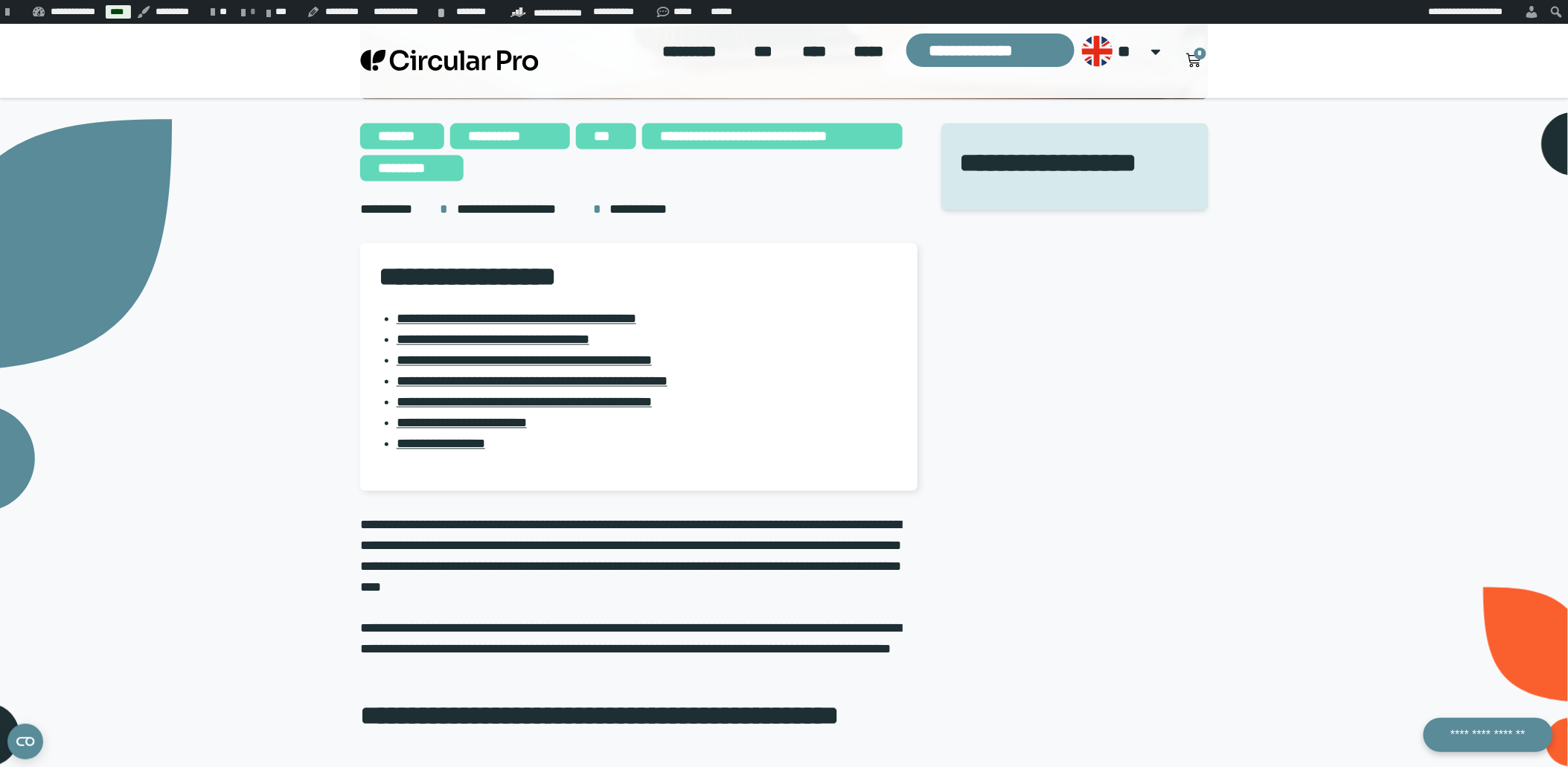 scroll, scrollTop: 725, scrollLeft: 0, axis: vertical 